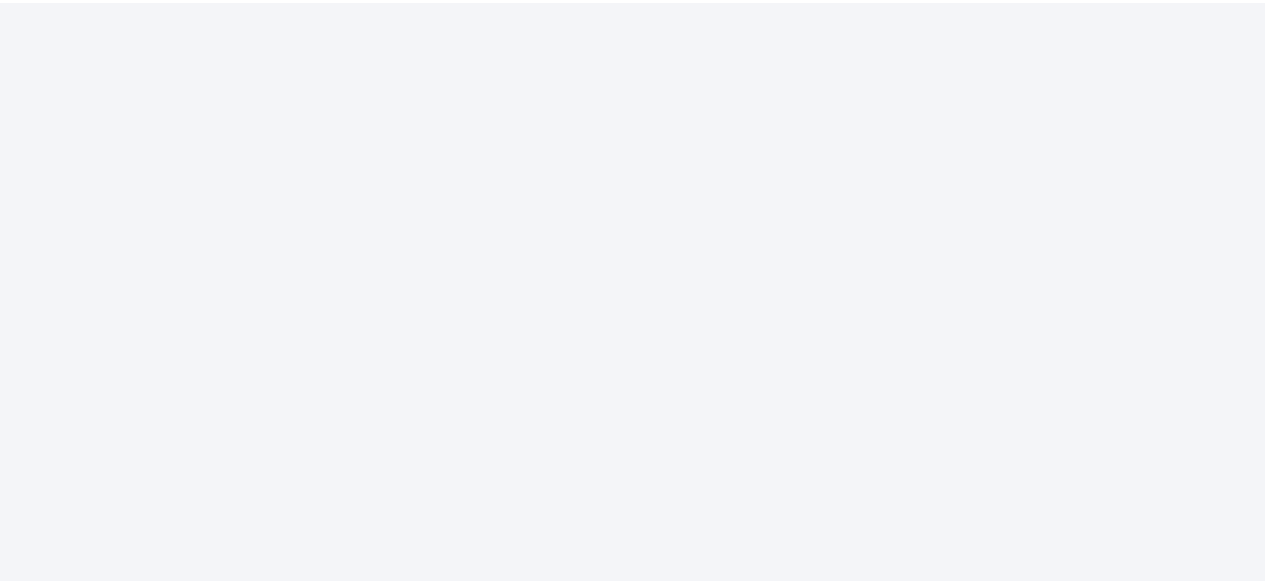 scroll, scrollTop: 0, scrollLeft: 0, axis: both 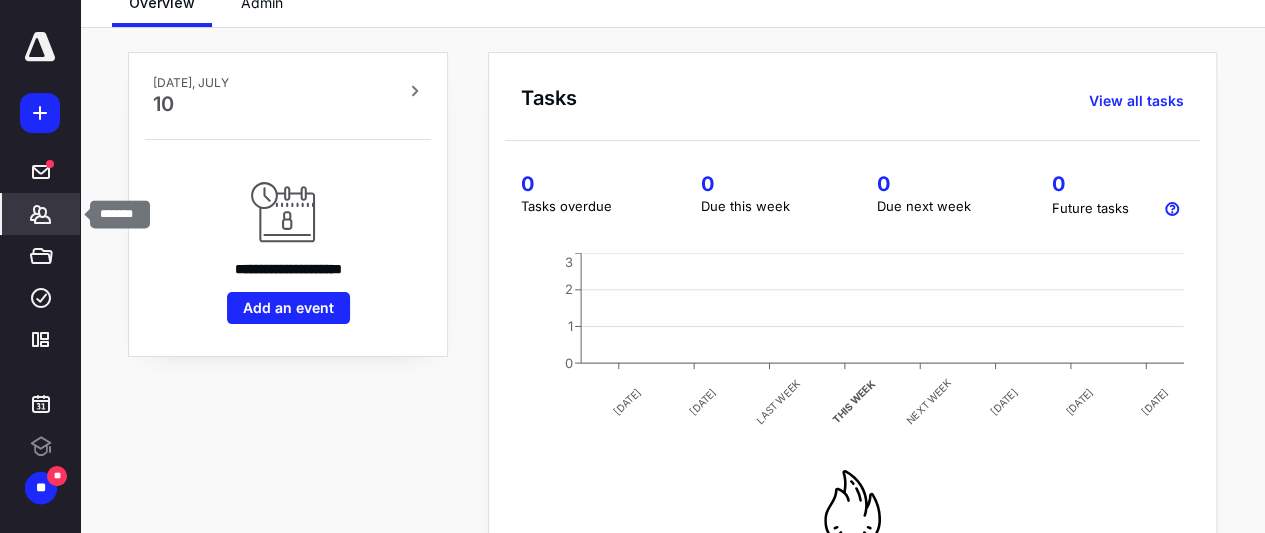 click 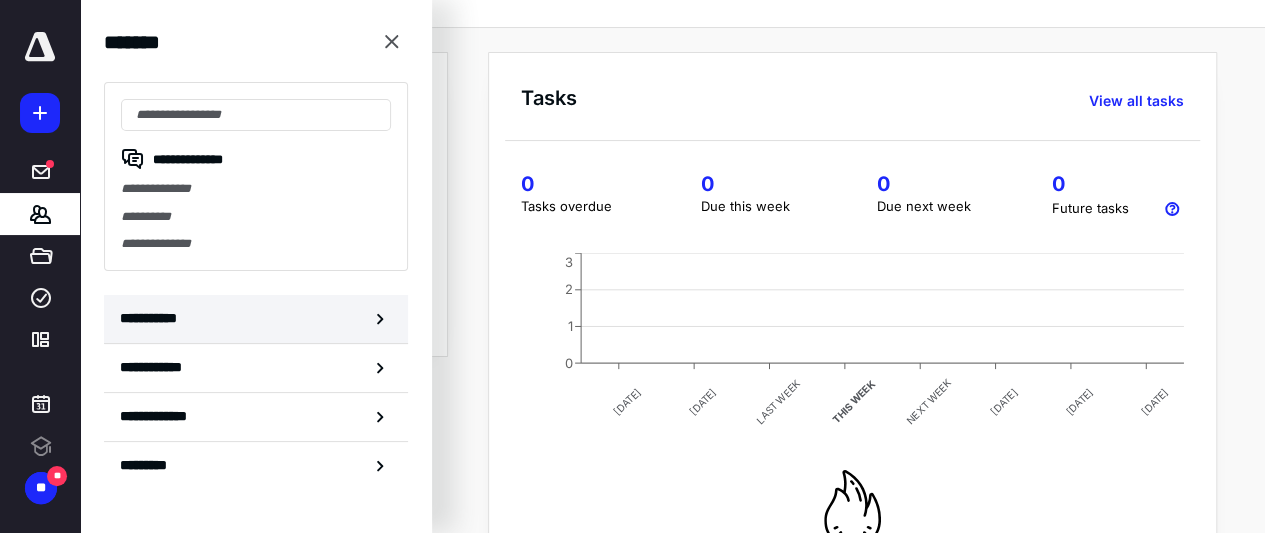click on "**********" at bounding box center (153, 318) 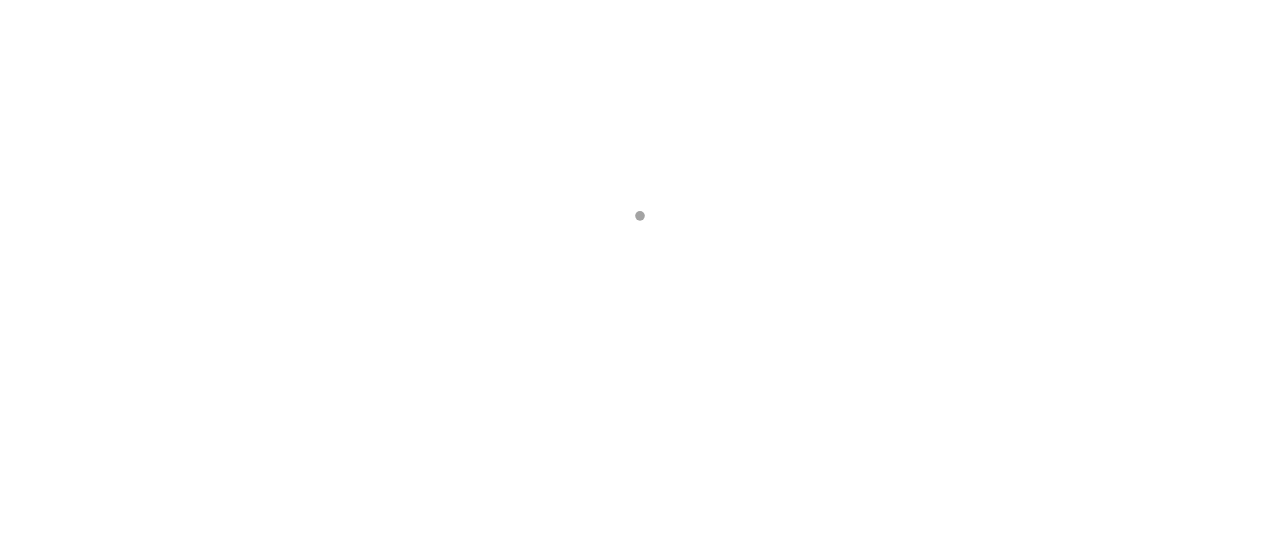 scroll, scrollTop: 0, scrollLeft: 0, axis: both 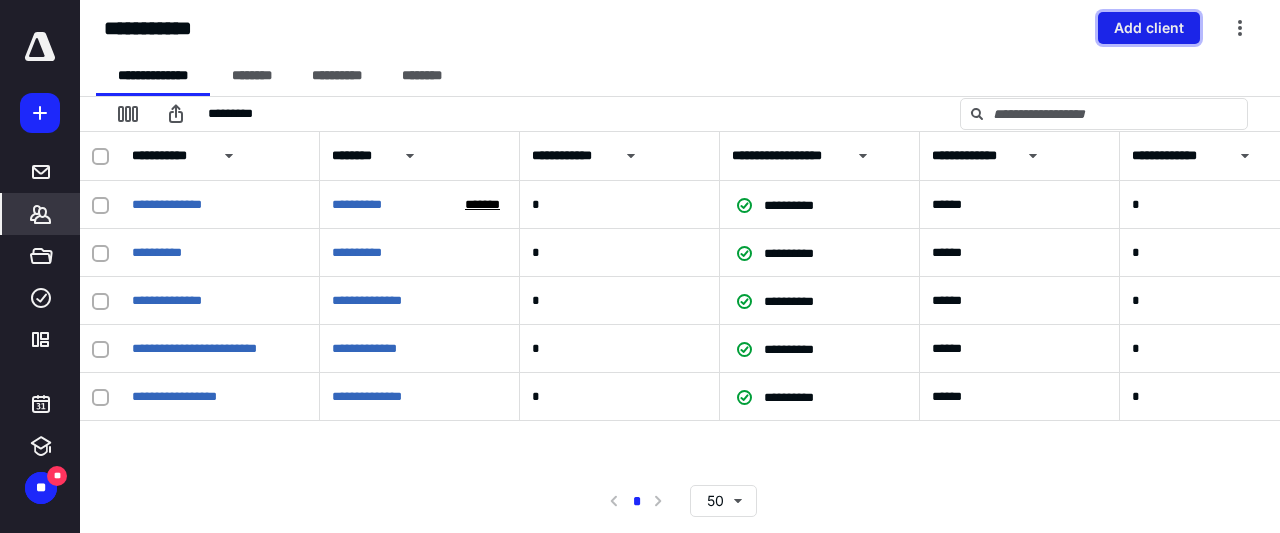 click on "Add client" at bounding box center [1149, 28] 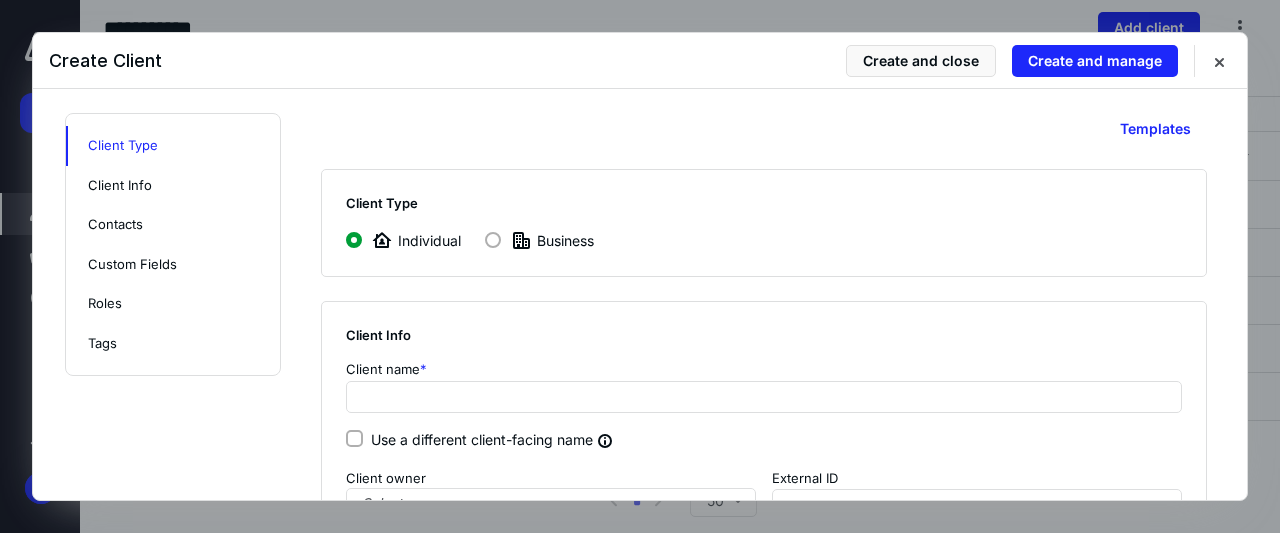 scroll, scrollTop: 30, scrollLeft: 0, axis: vertical 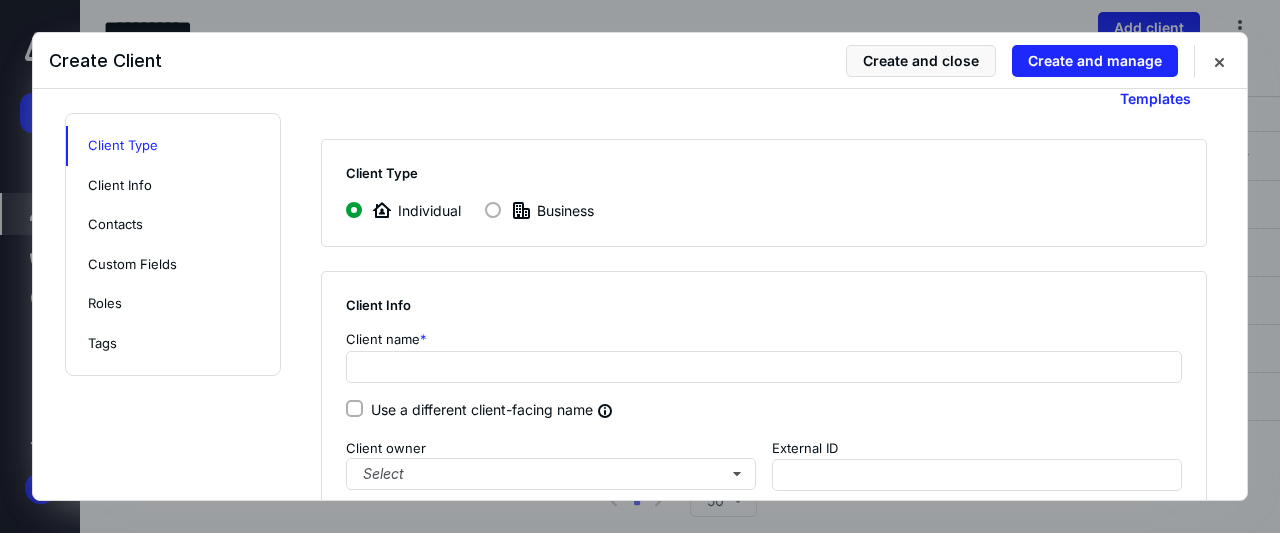 click 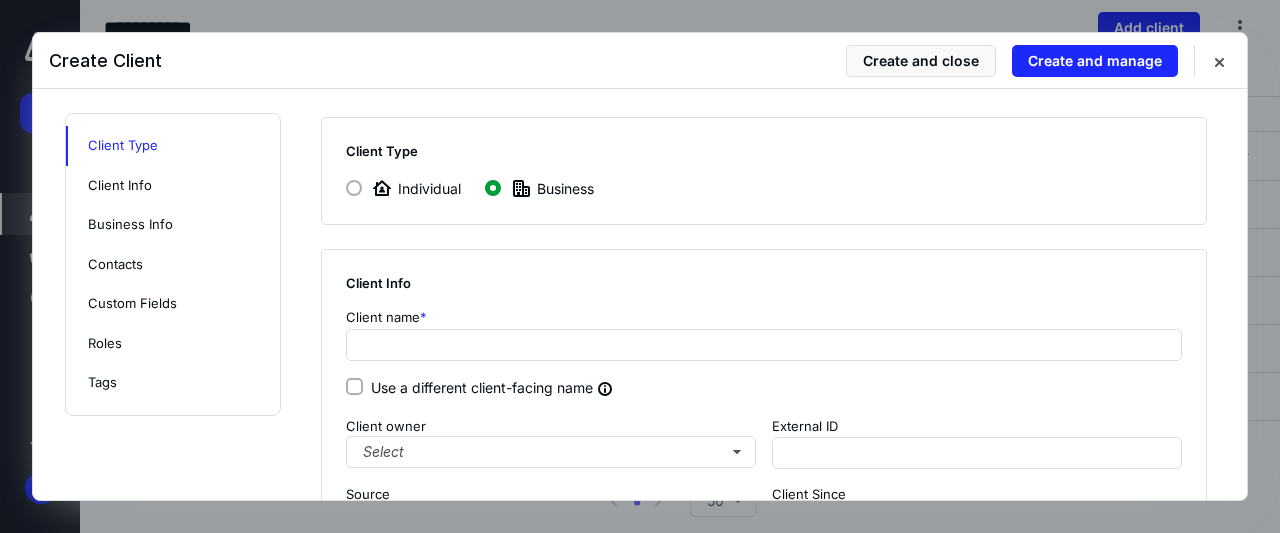 scroll, scrollTop: 96, scrollLeft: 0, axis: vertical 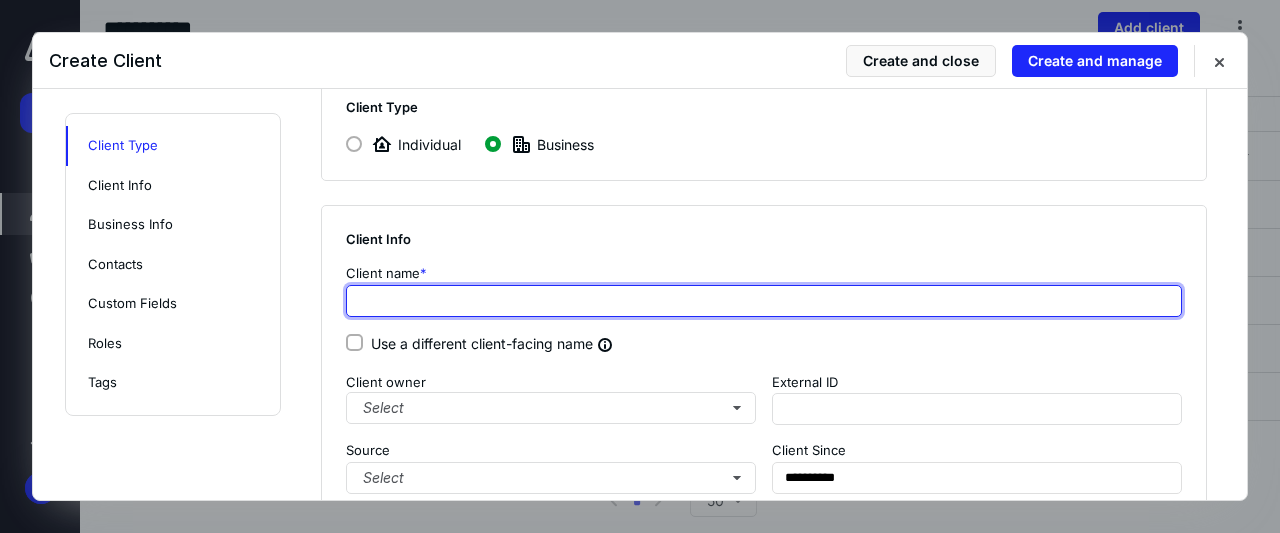 click at bounding box center [764, 301] 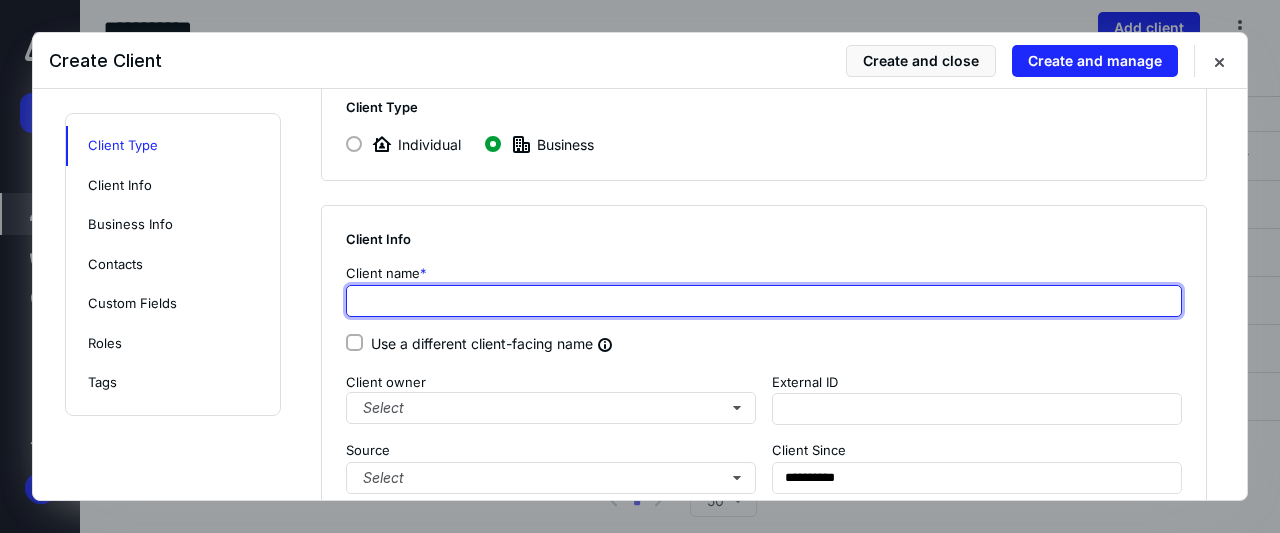 paste on "**********" 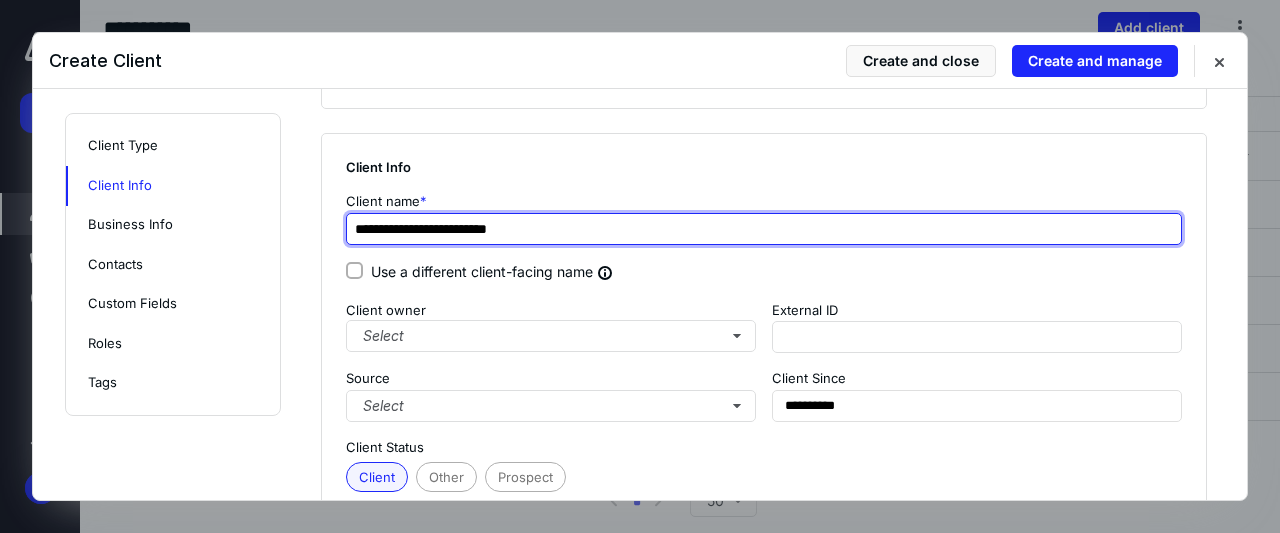 scroll, scrollTop: 174, scrollLeft: 0, axis: vertical 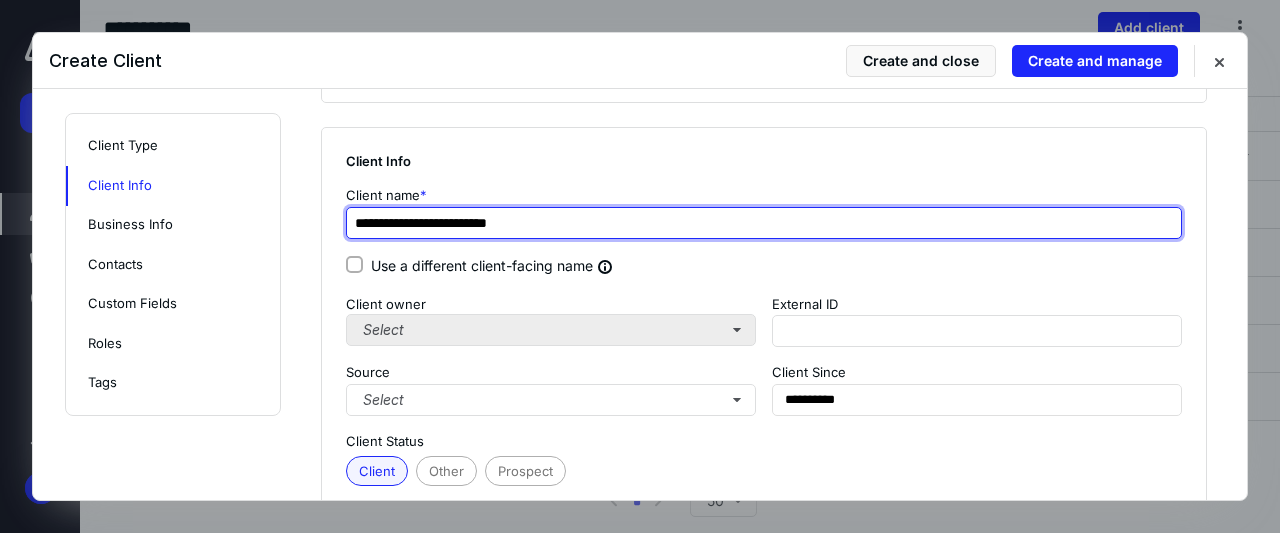 type on "**********" 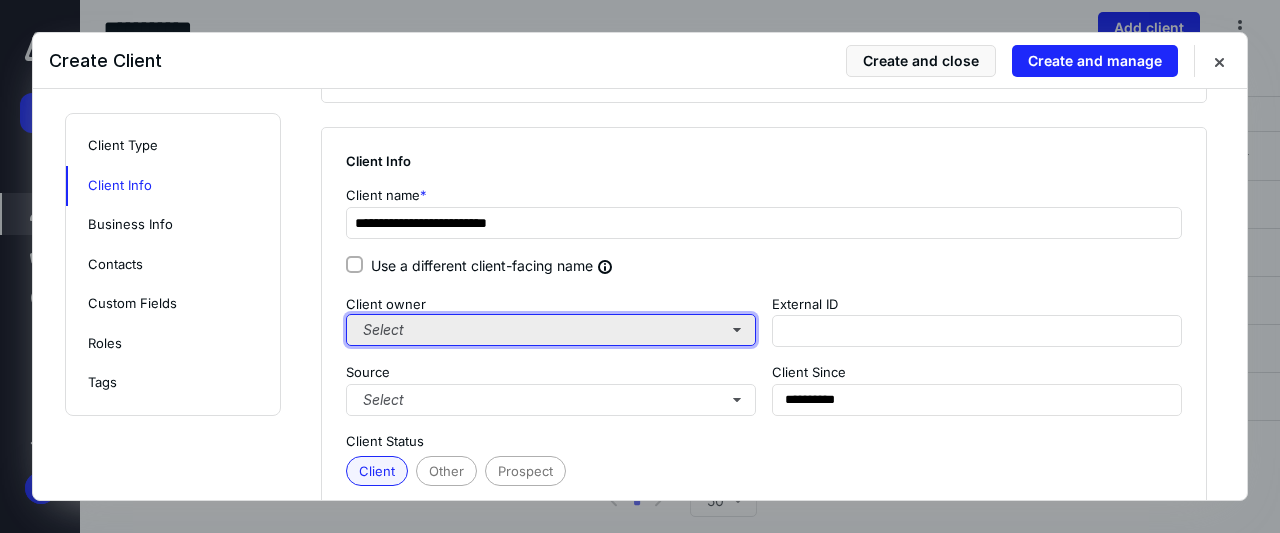 type on "**********" 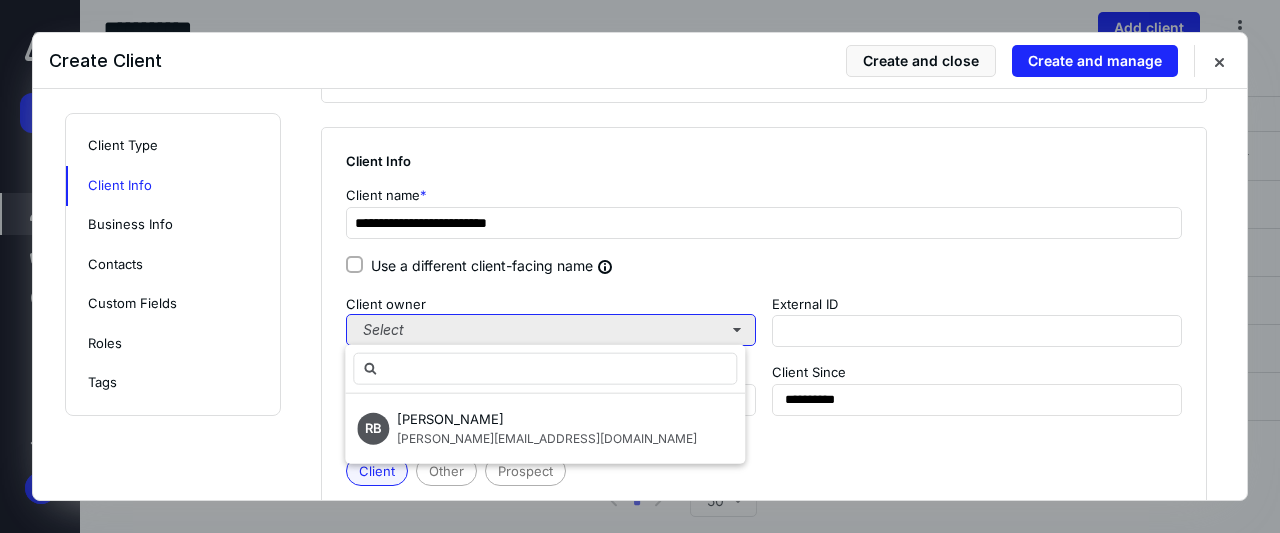 click on "Select" at bounding box center (551, 330) 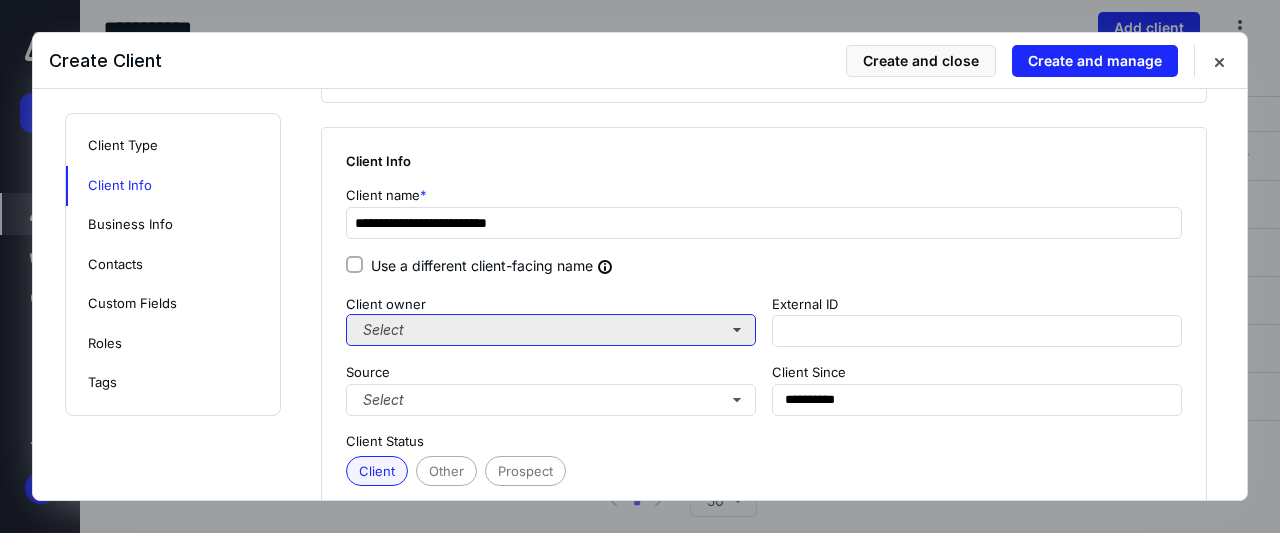 click on "Select" at bounding box center (551, 330) 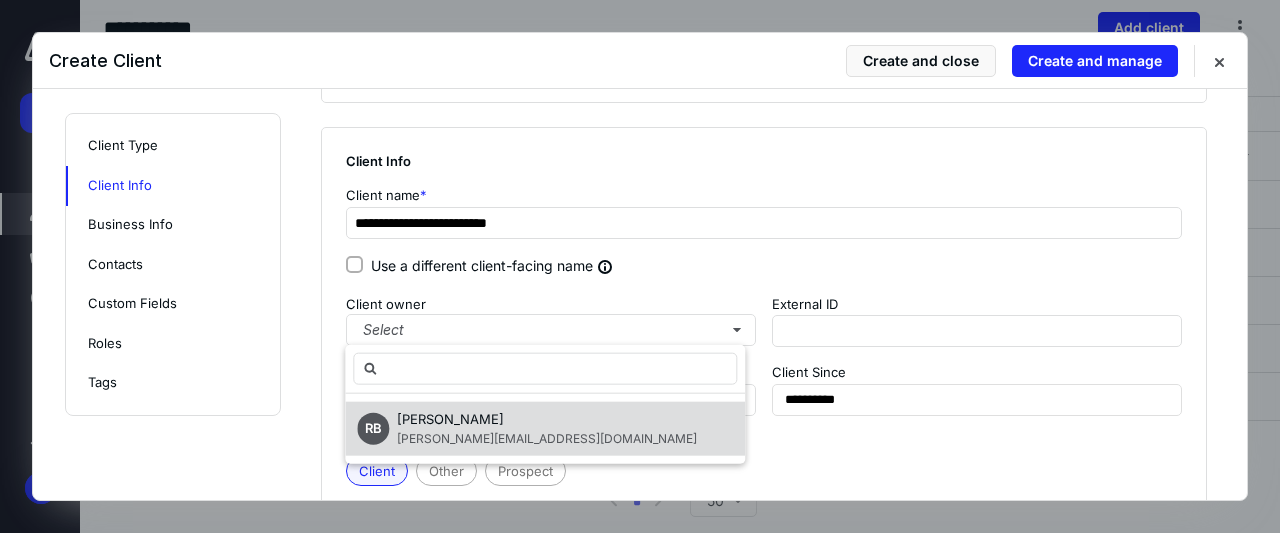 click on "Ryan Beckett" at bounding box center (547, 420) 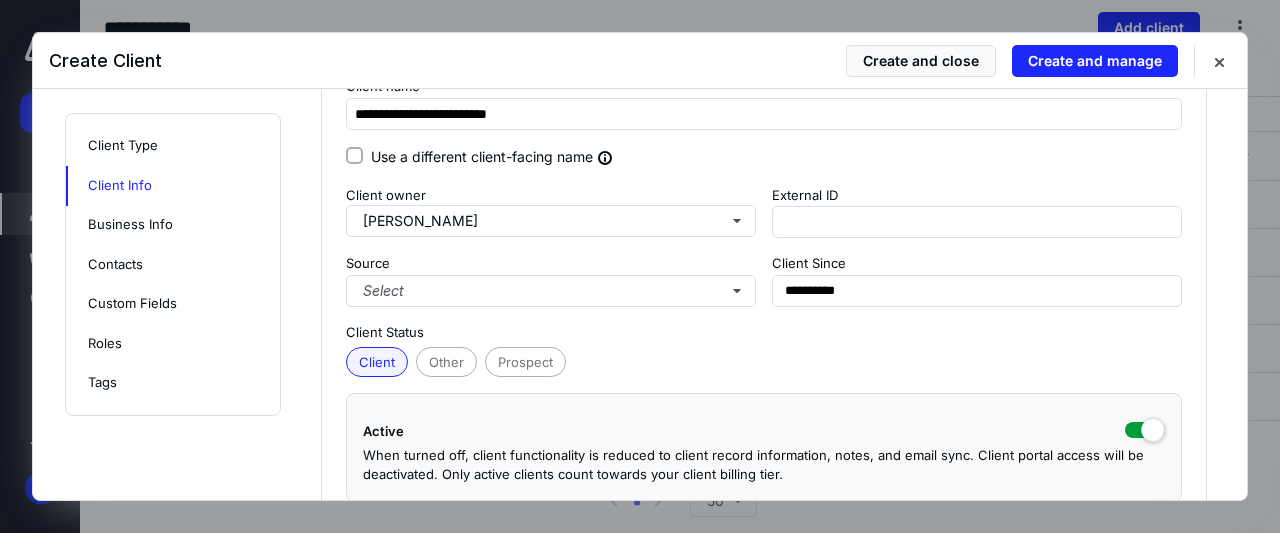 scroll, scrollTop: 318, scrollLeft: 0, axis: vertical 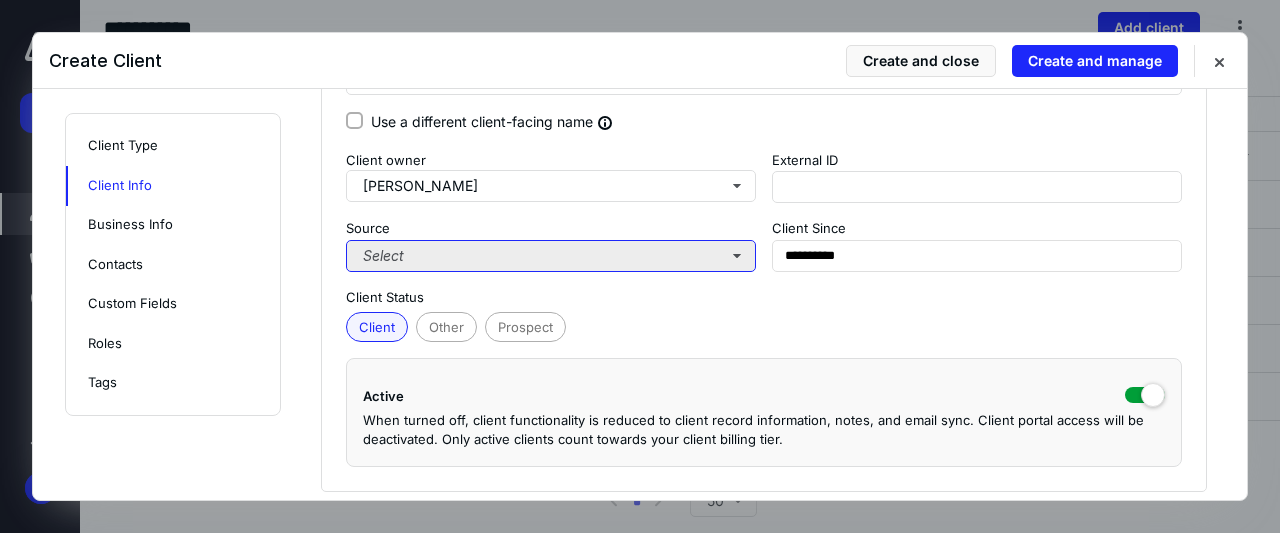 click on "Select" at bounding box center (551, 256) 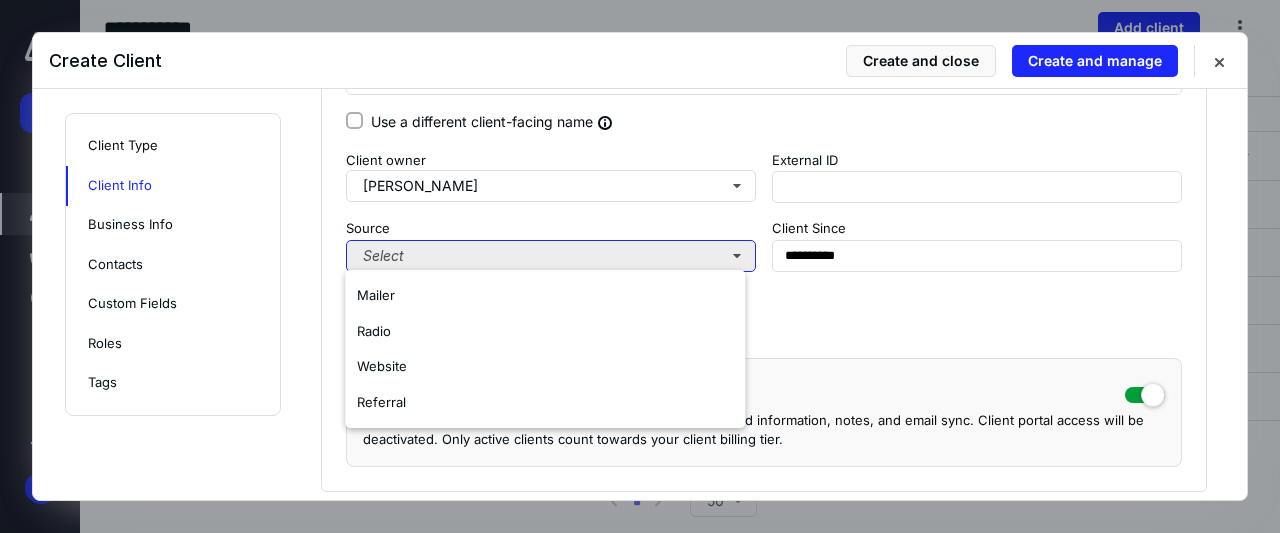click on "Select" at bounding box center (551, 256) 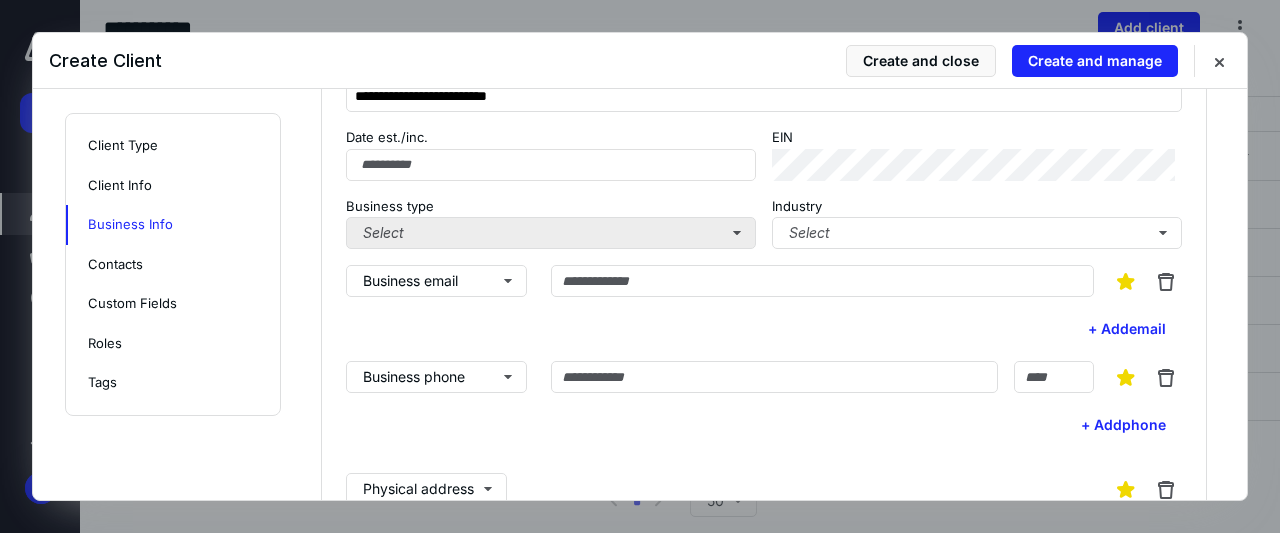 scroll, scrollTop: 840, scrollLeft: 0, axis: vertical 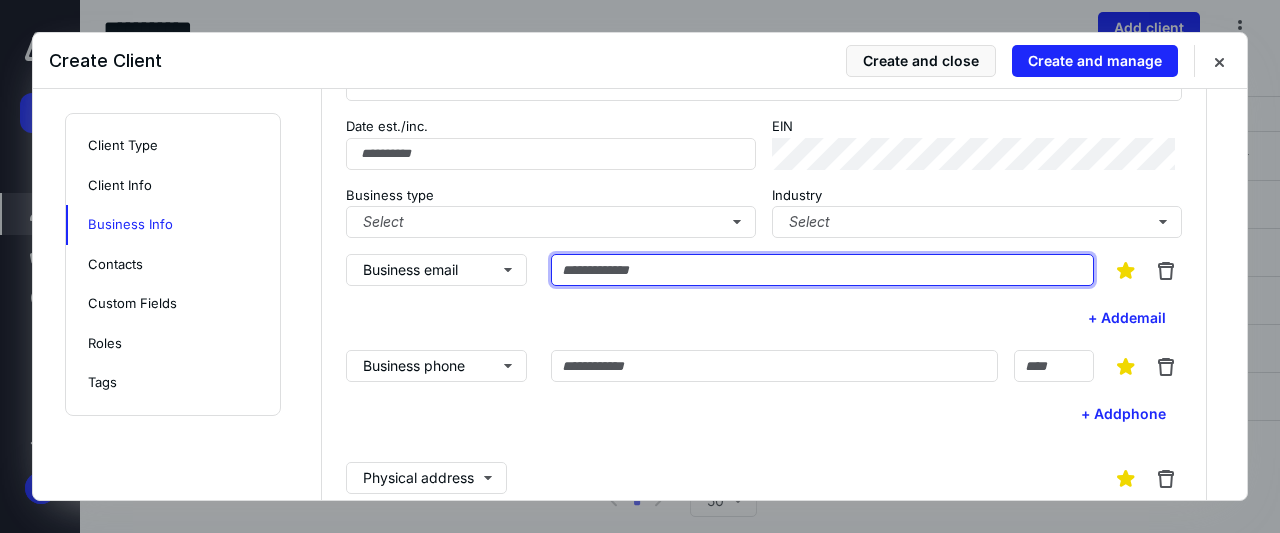 click at bounding box center [822, 270] 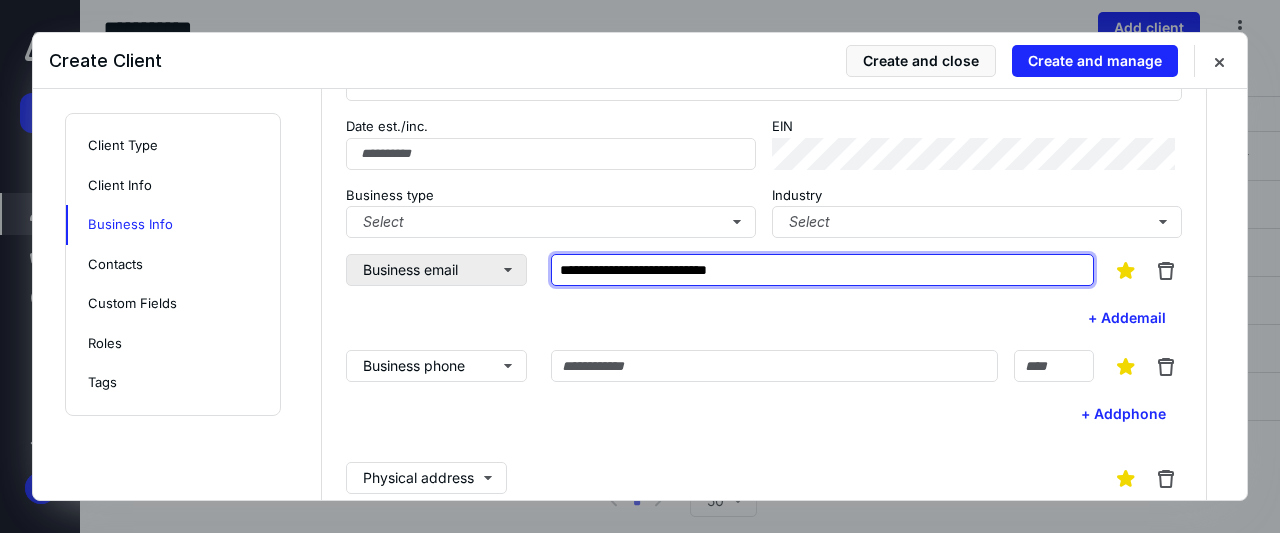 type on "**********" 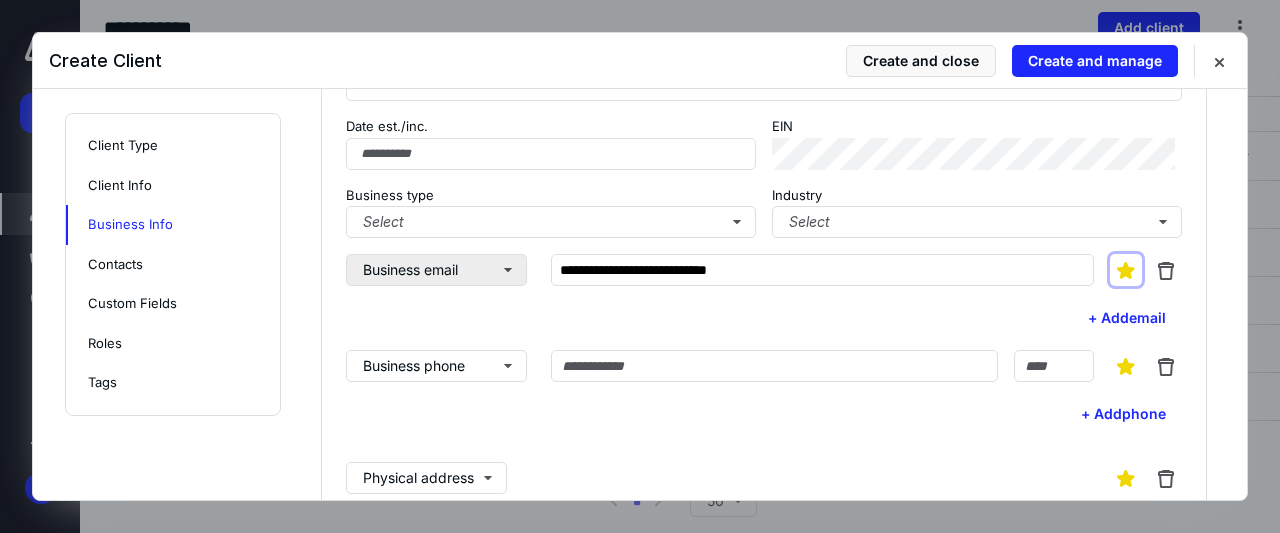type 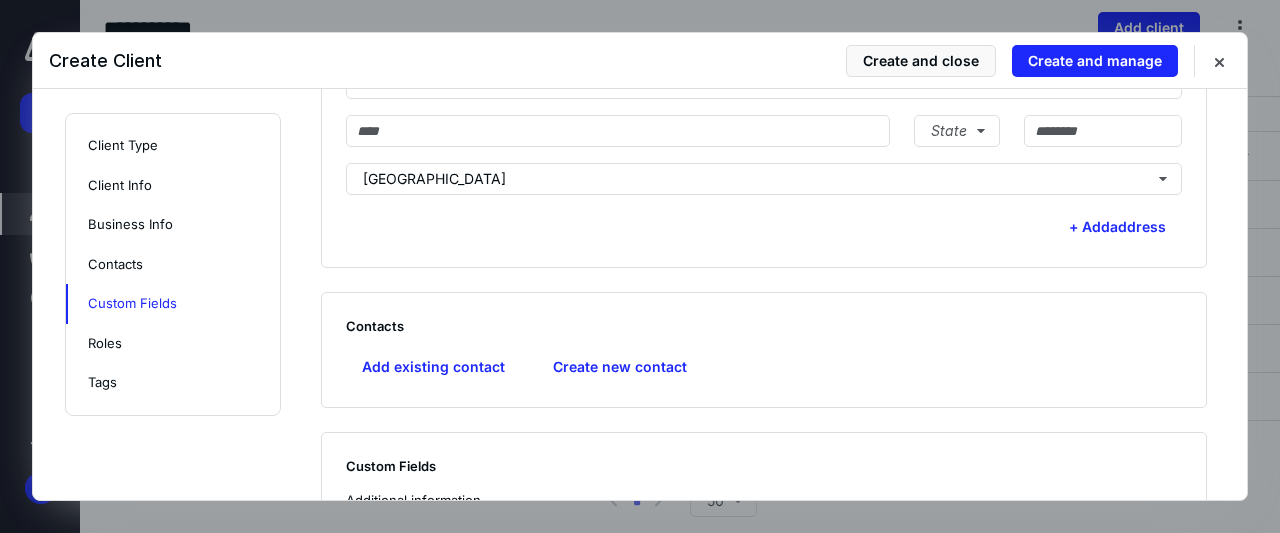 scroll, scrollTop: 1457, scrollLeft: 0, axis: vertical 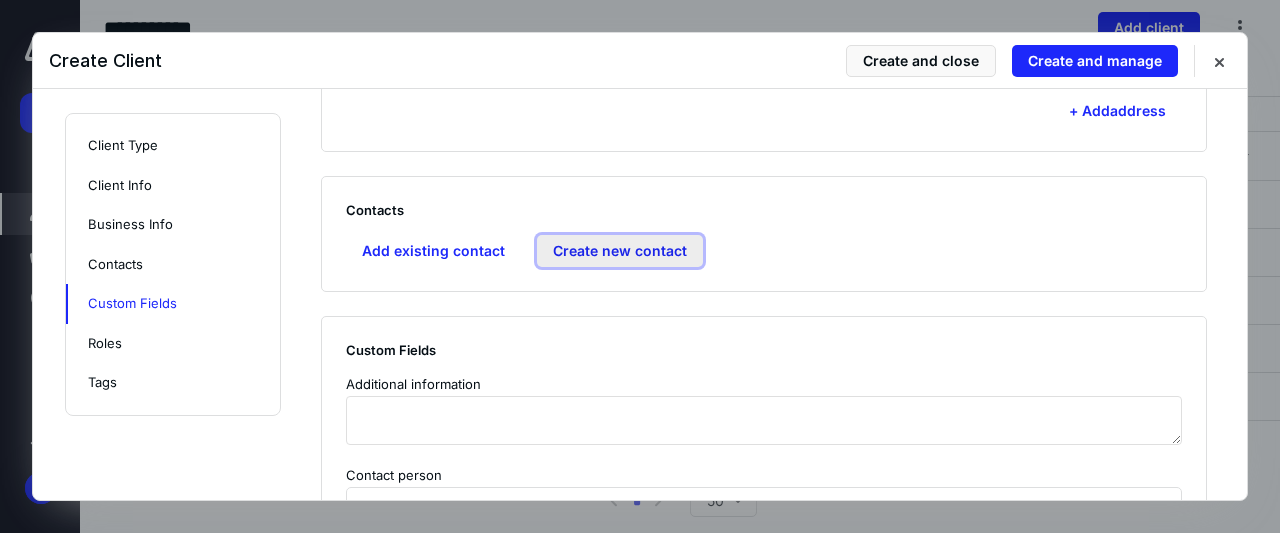click on "Create new contact" at bounding box center [620, 251] 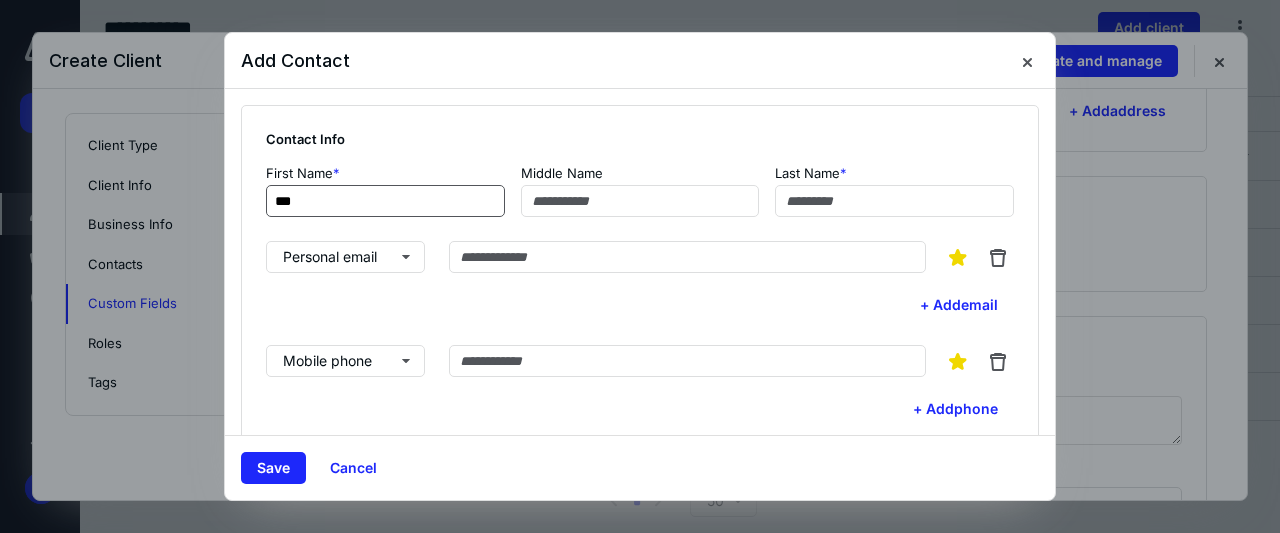 type on "***" 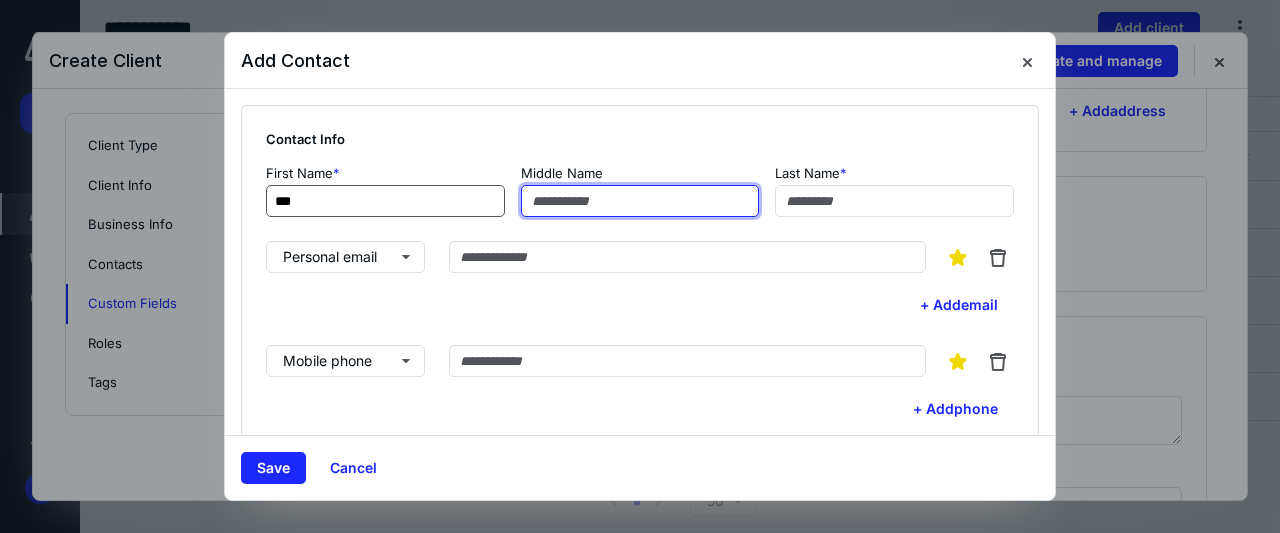 type on "*" 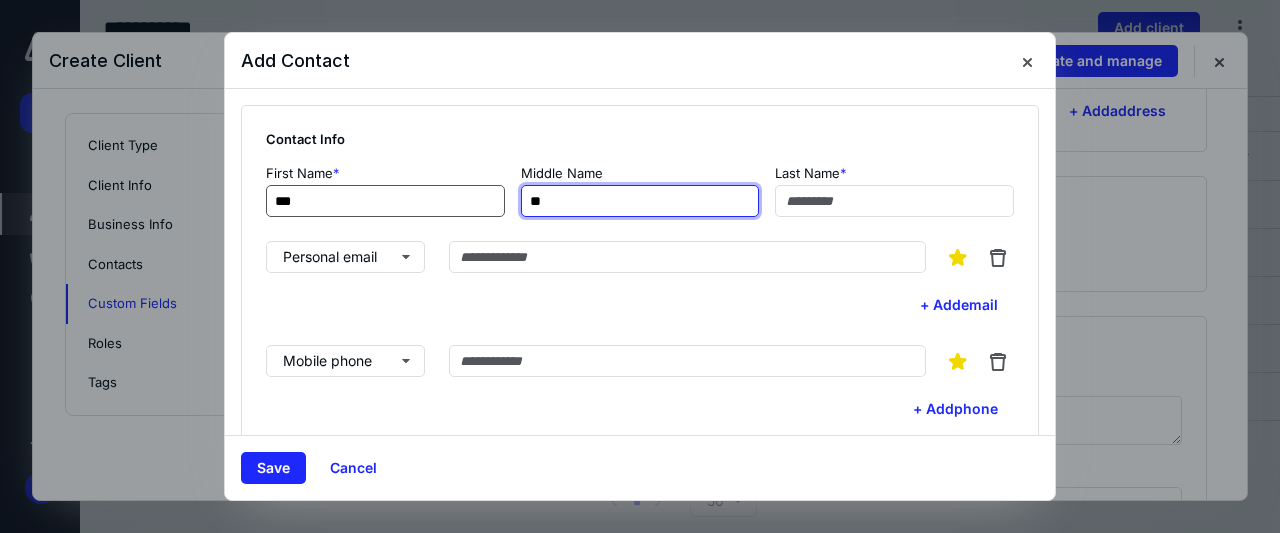 type on "*" 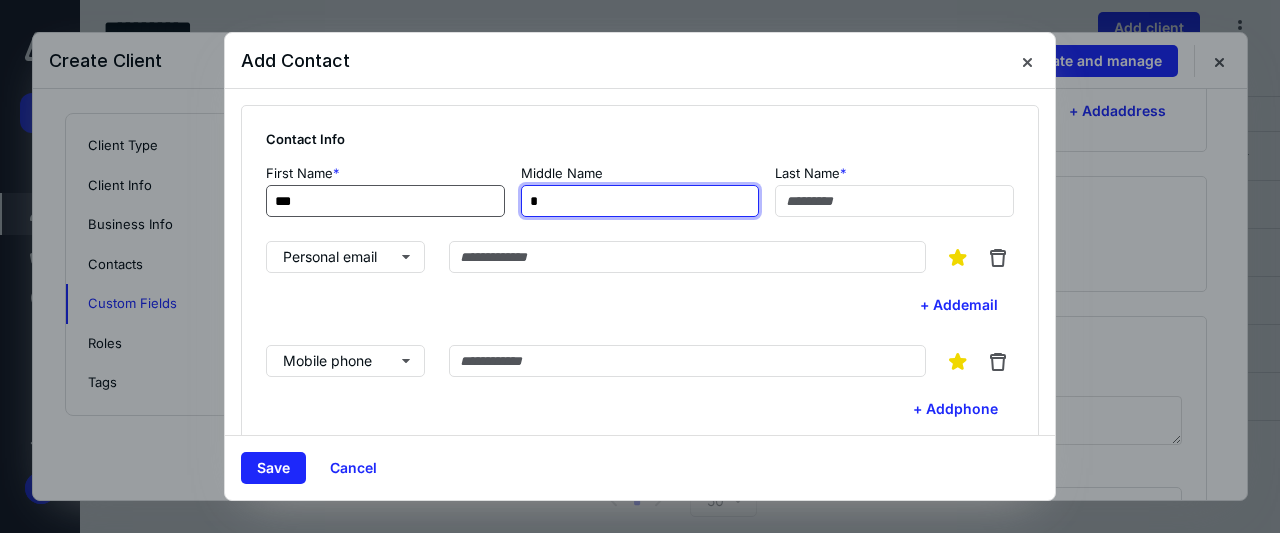 type 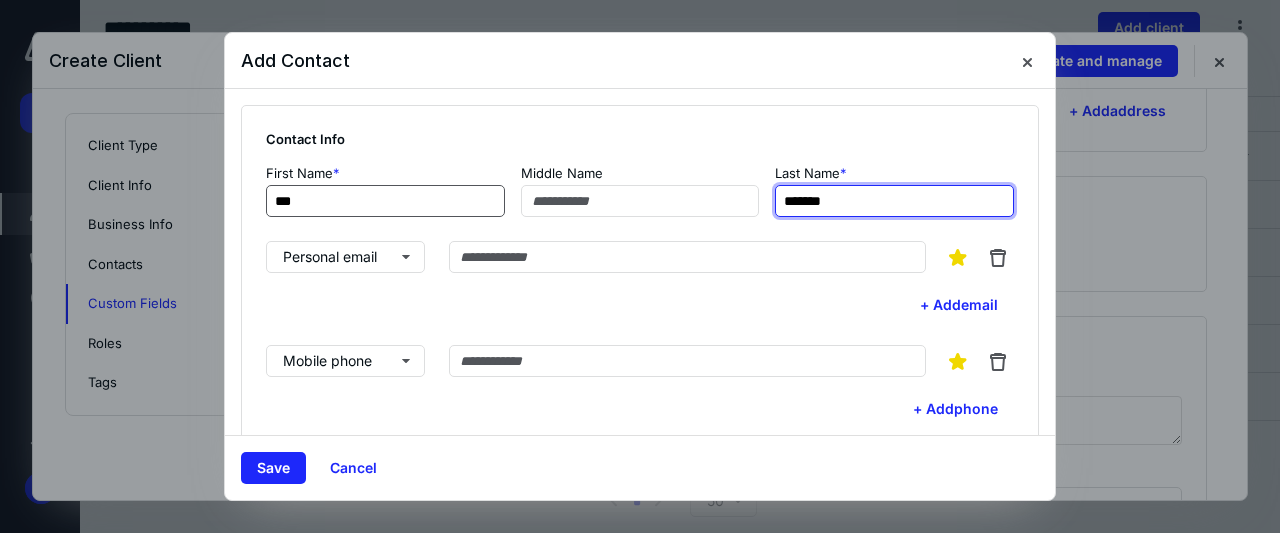 type on "*******" 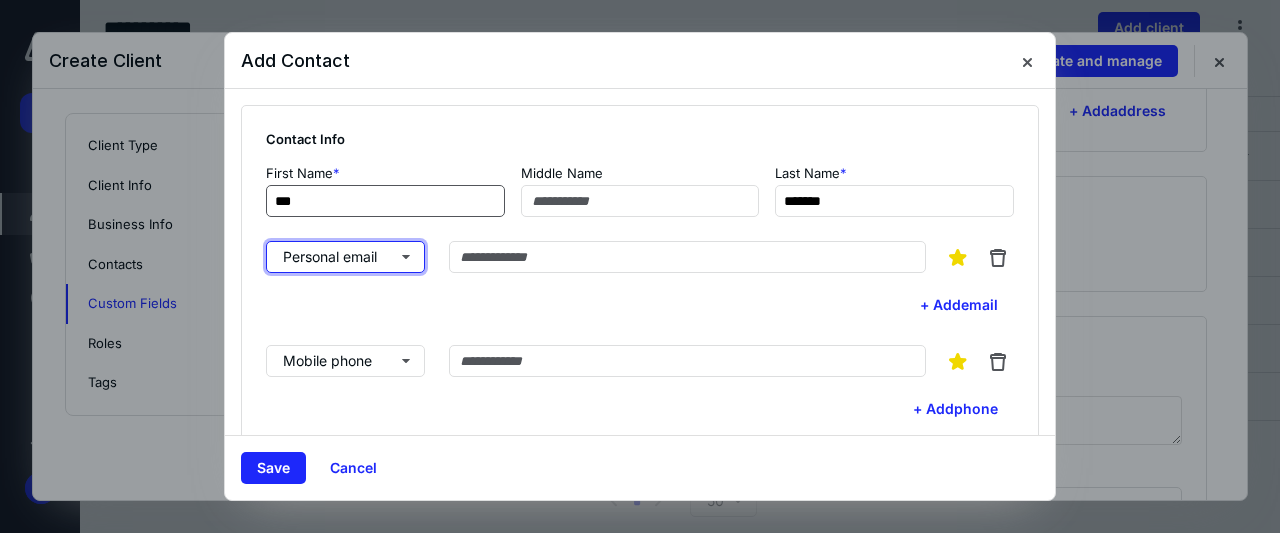 type 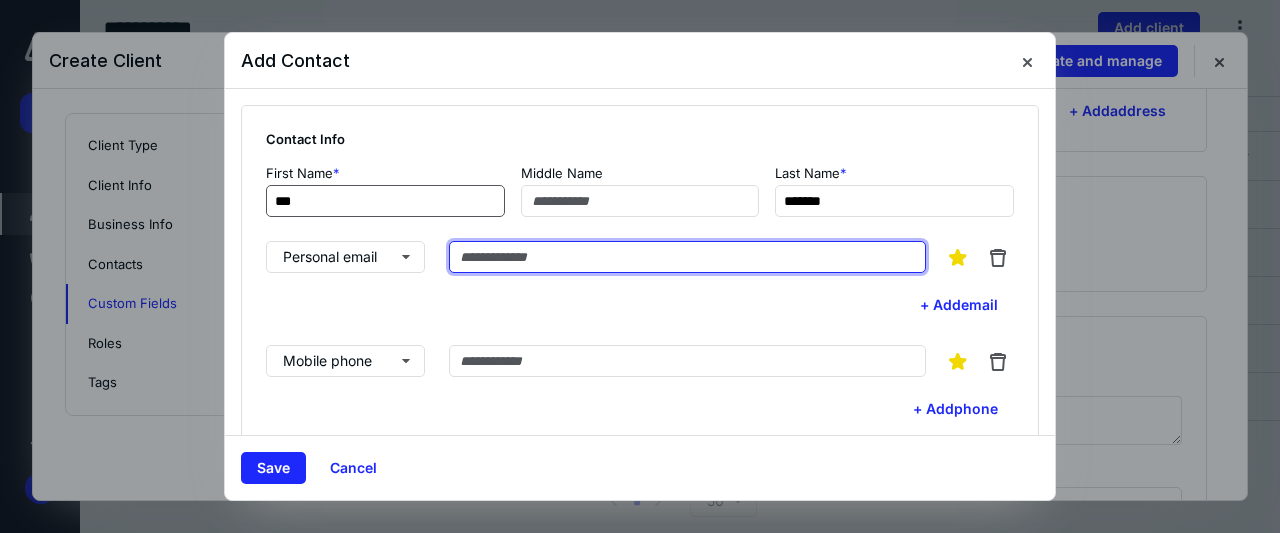 paste on "**********" 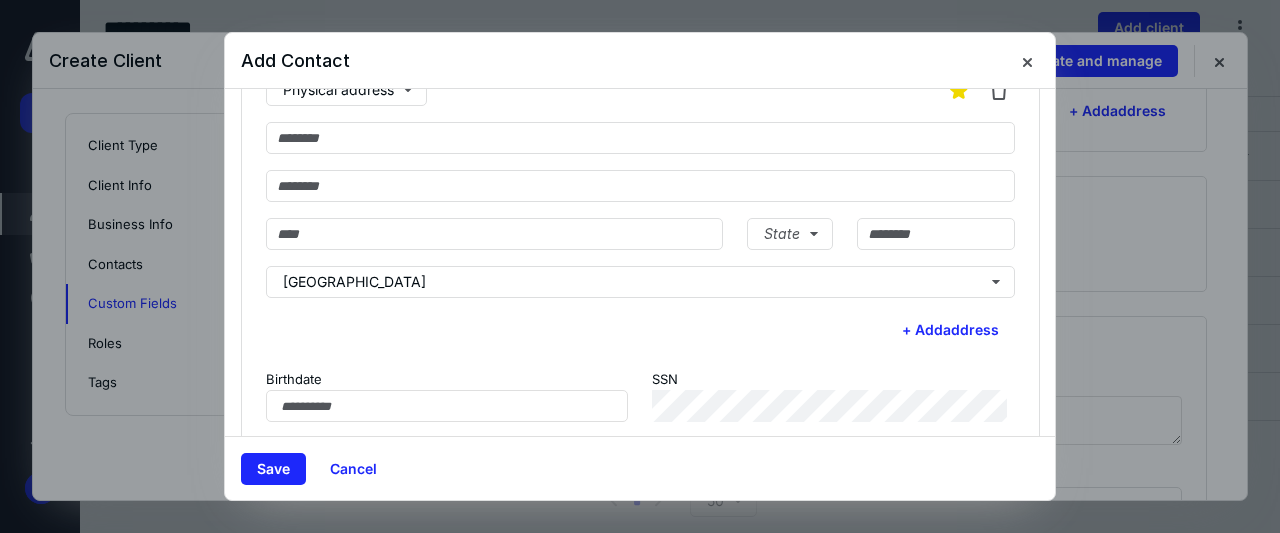 scroll, scrollTop: 493, scrollLeft: 0, axis: vertical 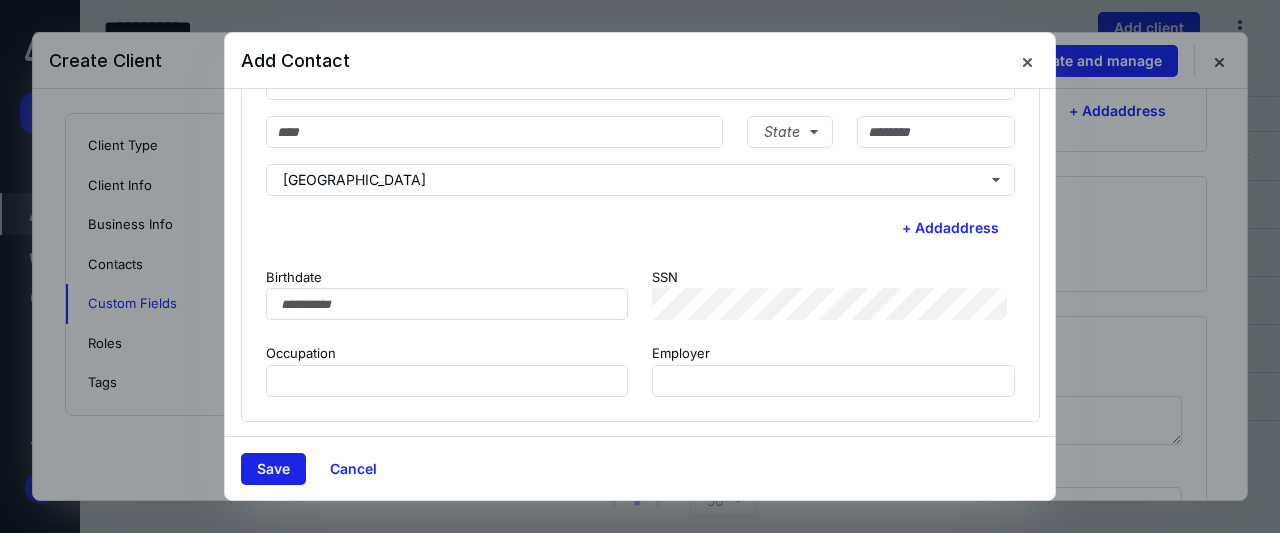 type on "**********" 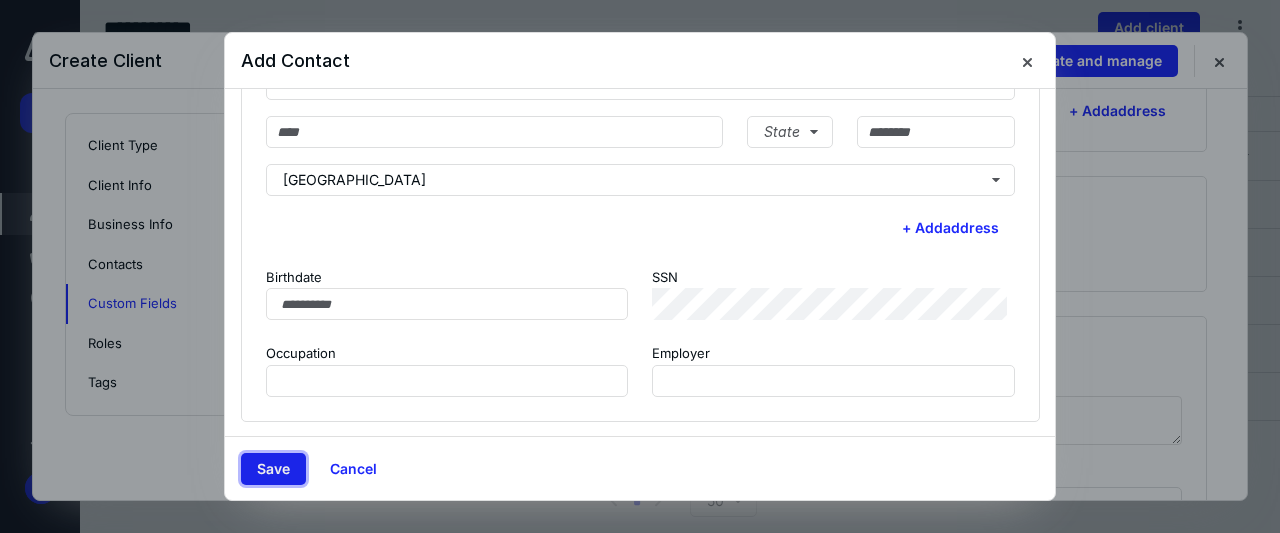 click on "Save" at bounding box center [273, 469] 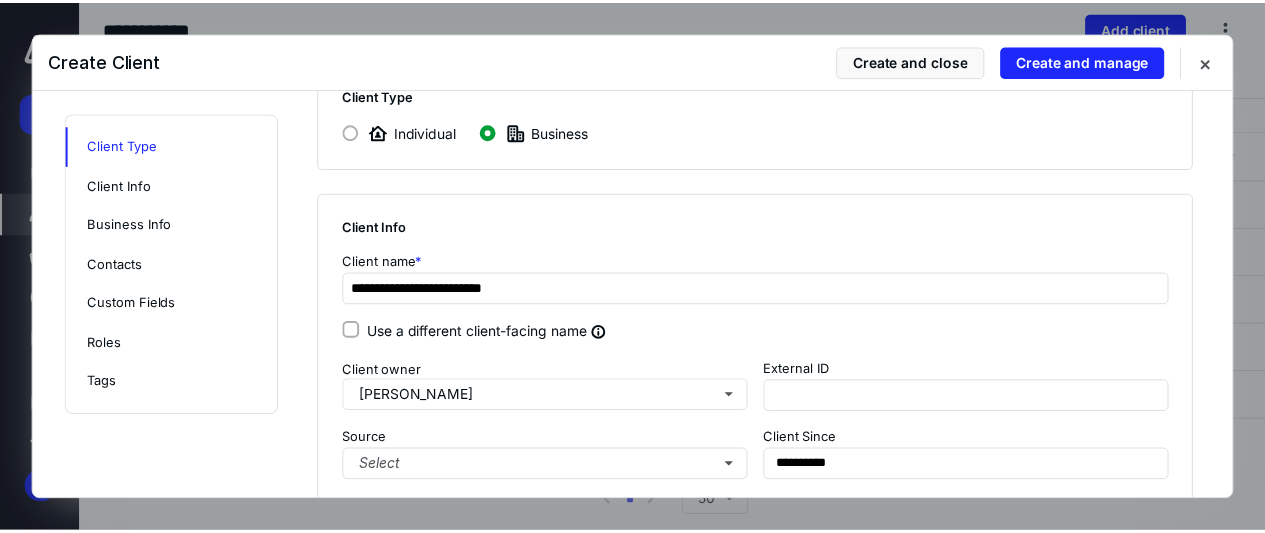 scroll, scrollTop: 105, scrollLeft: 0, axis: vertical 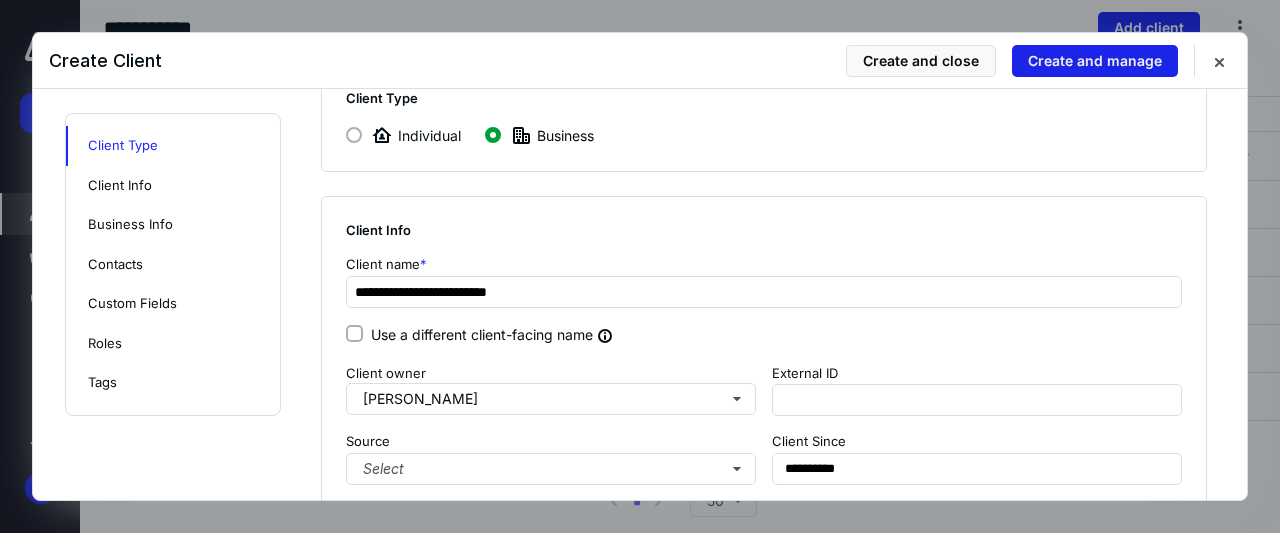 click on "Create and manage" at bounding box center (1095, 61) 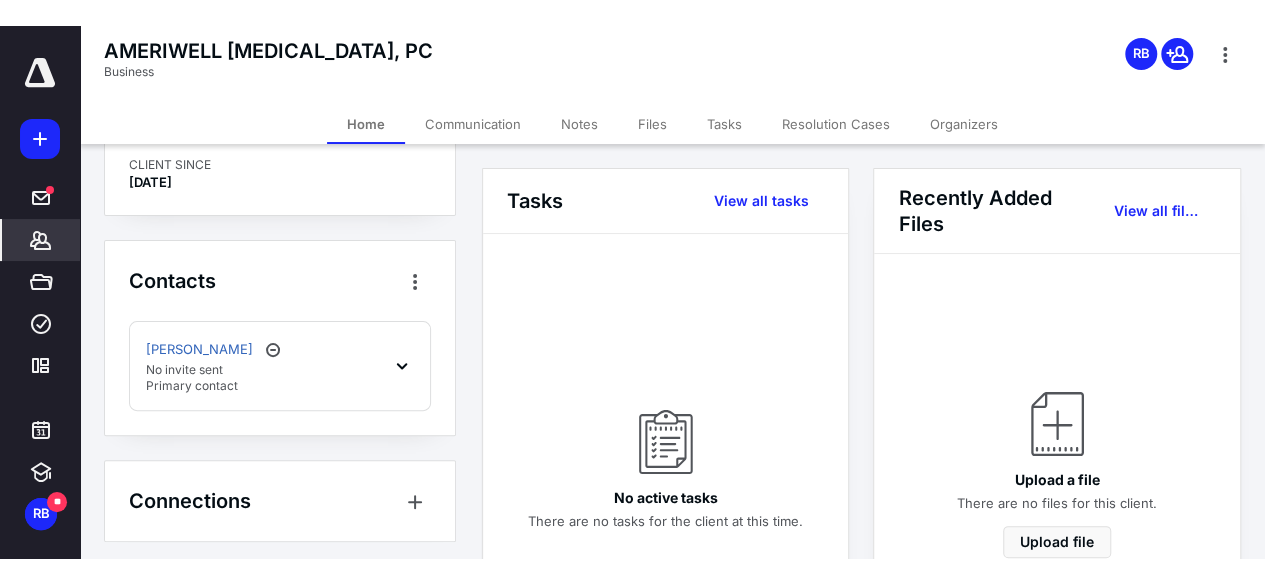 scroll, scrollTop: 269, scrollLeft: 0, axis: vertical 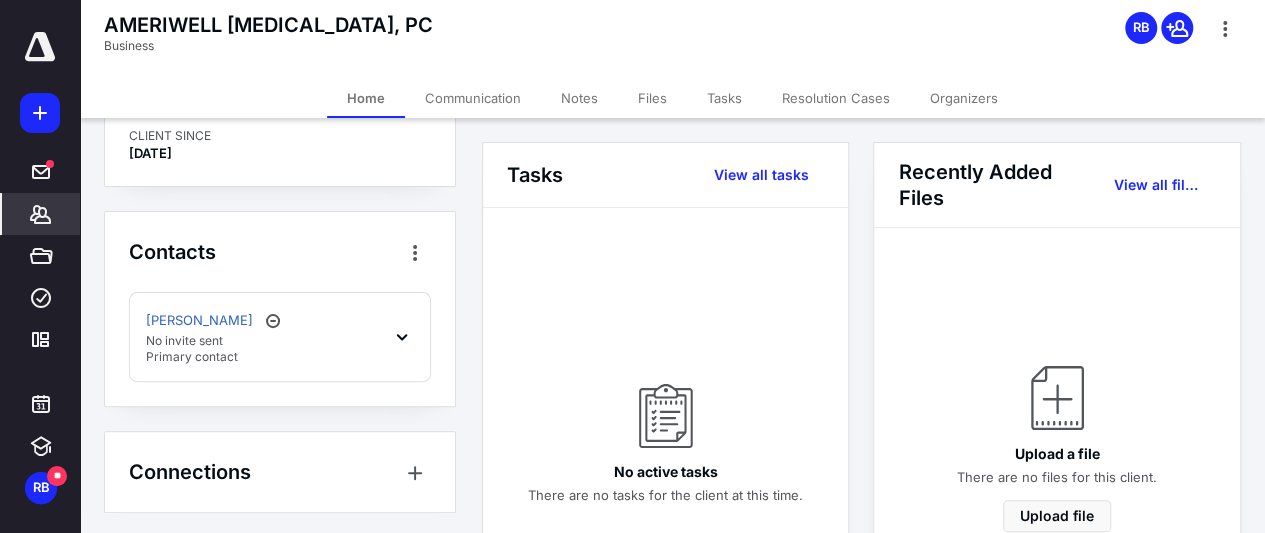 click 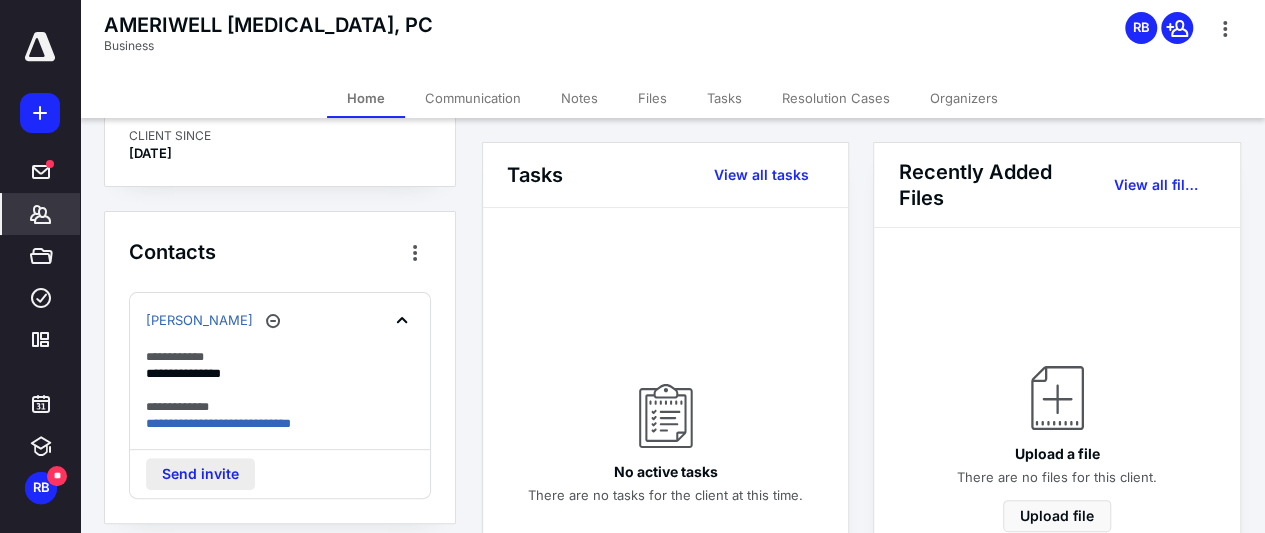 click on "Send invite" at bounding box center [200, 474] 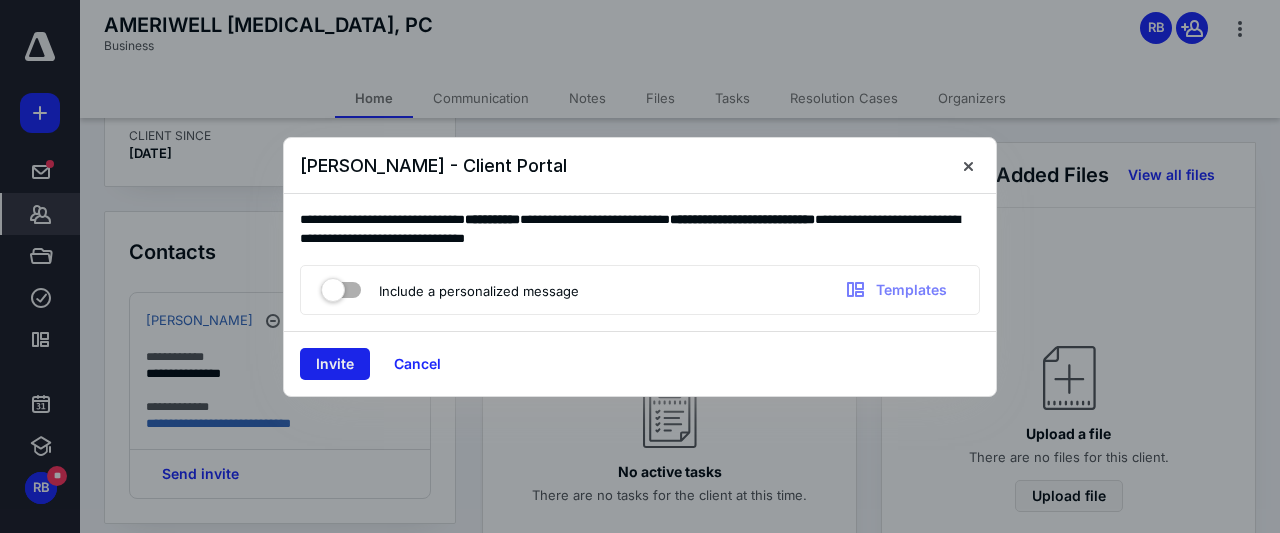 click on "Invite" at bounding box center [335, 364] 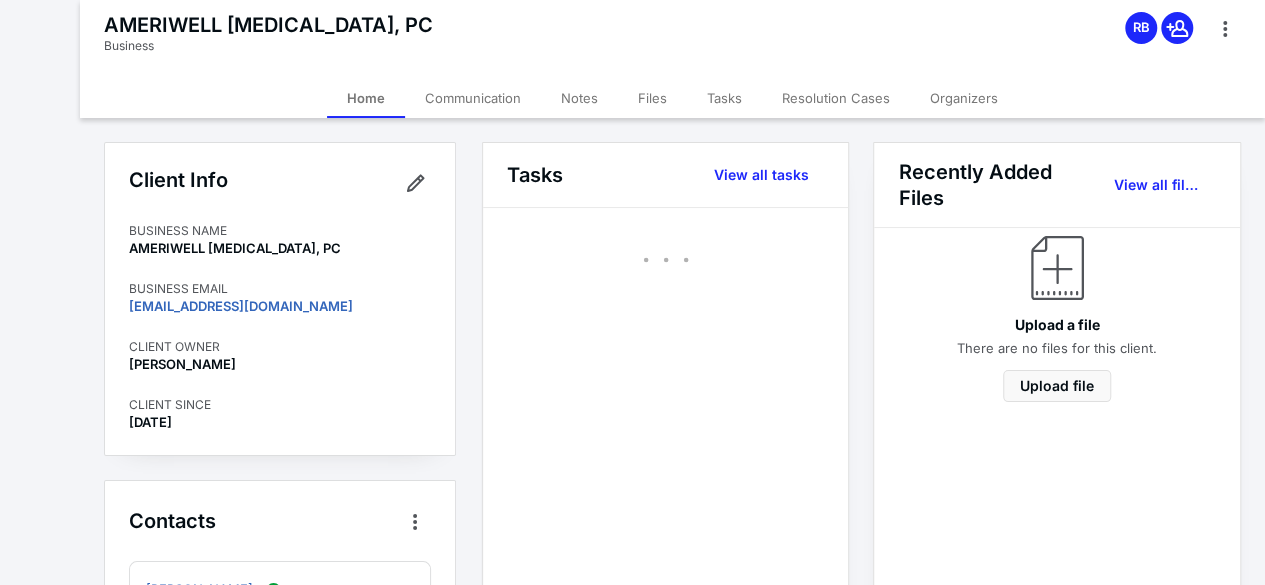 scroll, scrollTop: 0, scrollLeft: 0, axis: both 